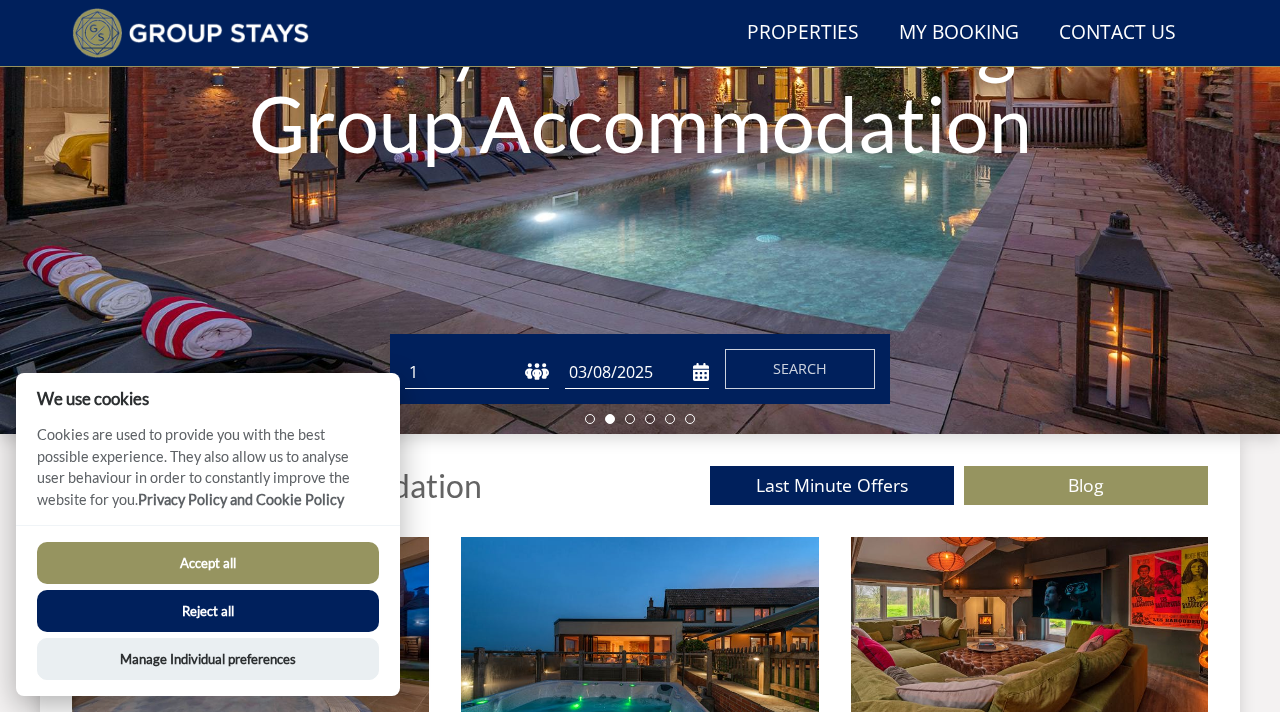 scroll, scrollTop: 491, scrollLeft: 0, axis: vertical 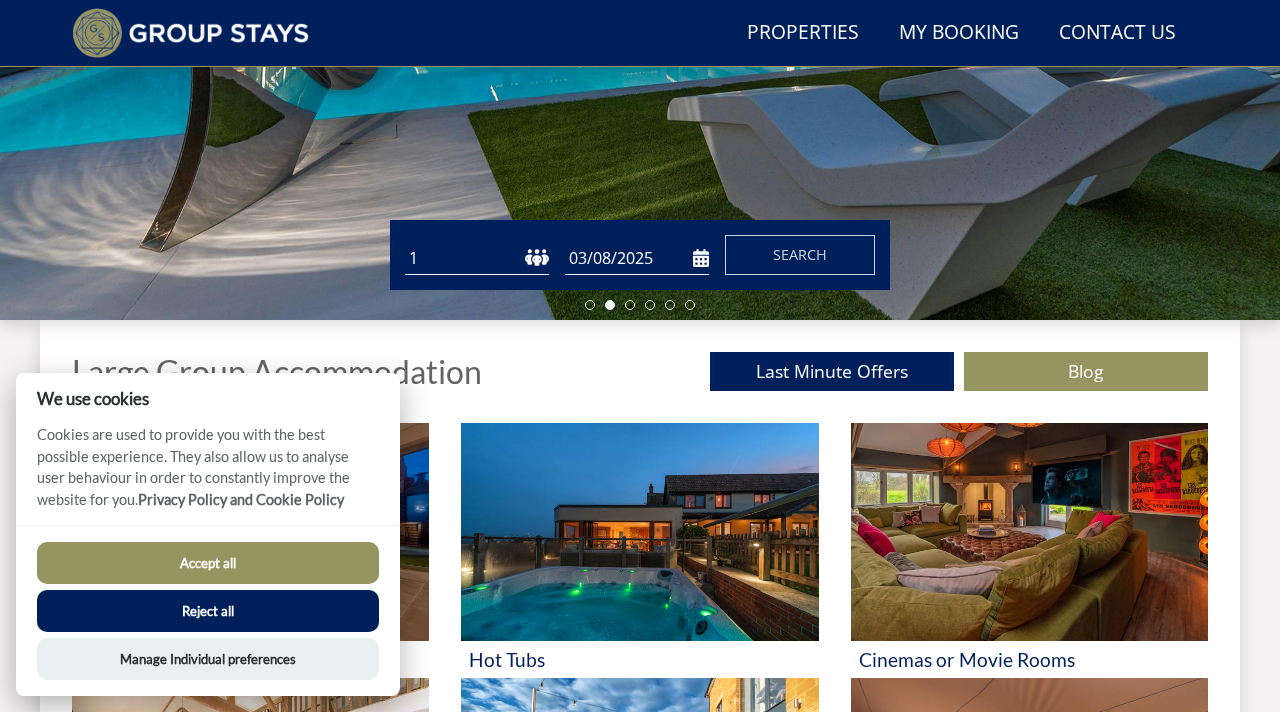 click on "Accept all" at bounding box center (208, 563) 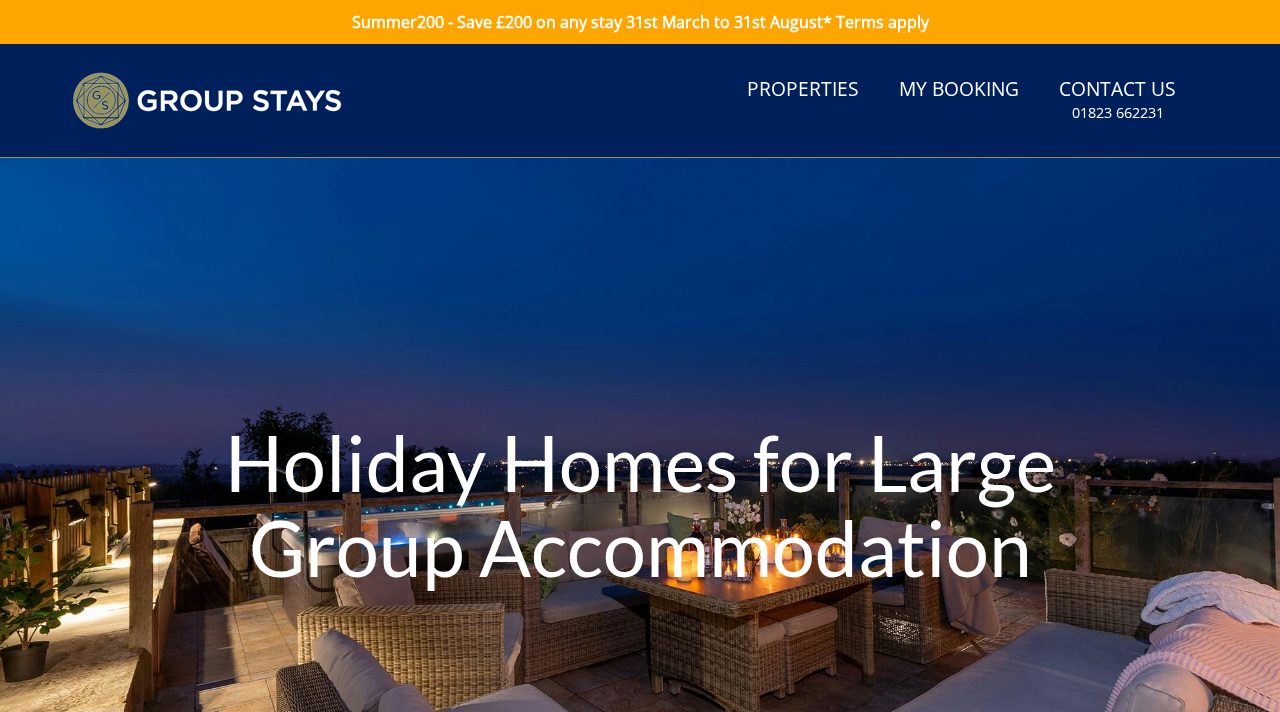 type on "03/08/2025" 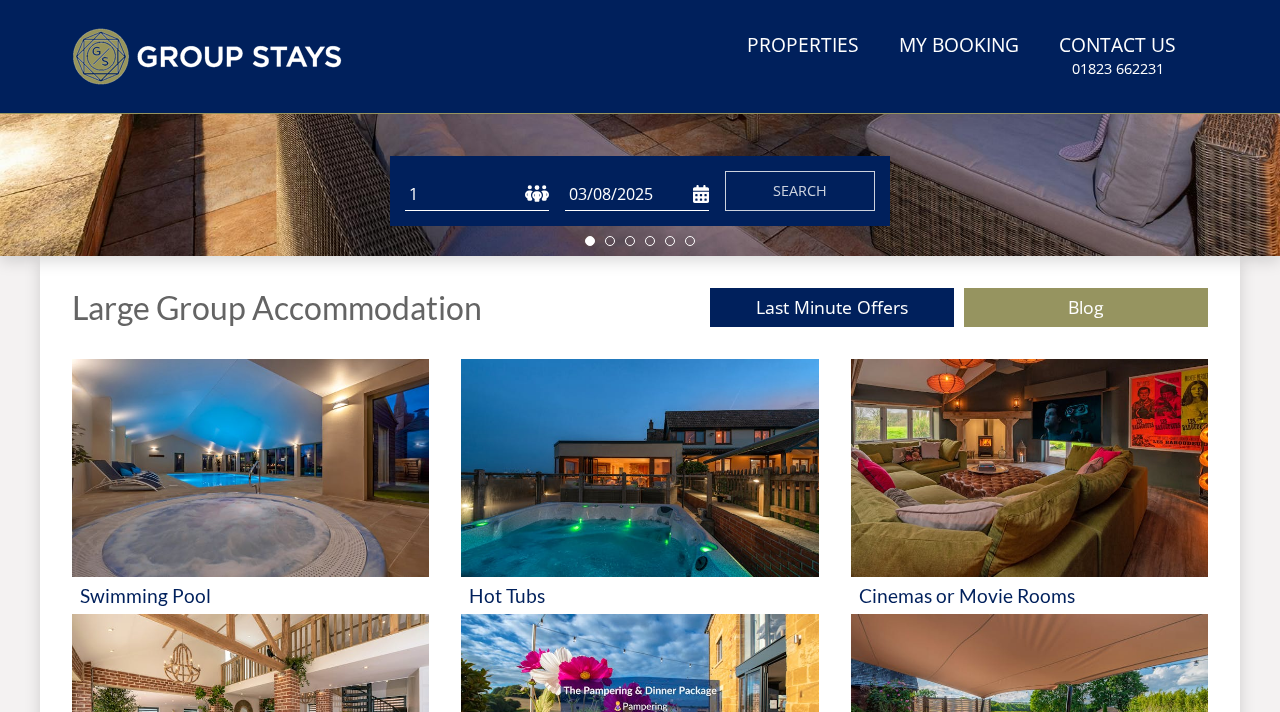 scroll, scrollTop: 602, scrollLeft: 0, axis: vertical 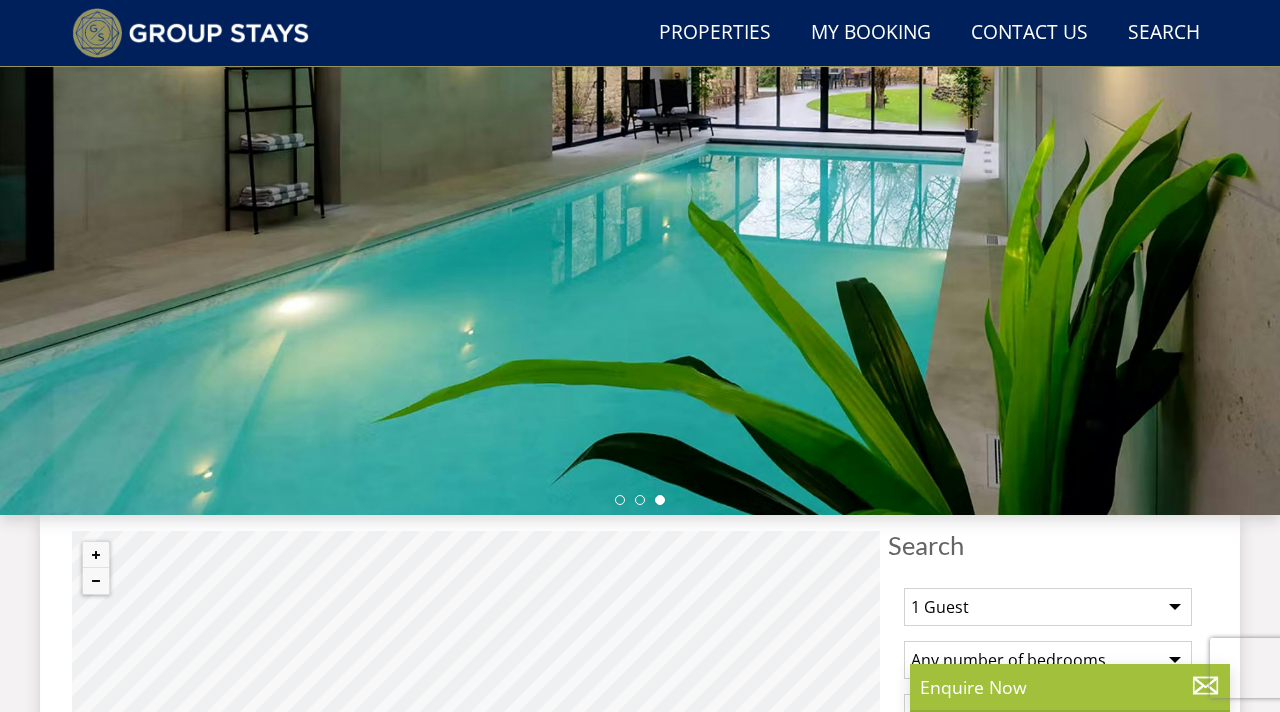 click on "1 Guest
2 Guests
3 Guests
4 Guests
5 Guests
6 Guests
7 Guests
8 Guests
9 Guests
10 Guests
11 Guests
12 Guests
13 Guests
14 Guests
15 Guests
16 Guests
17 Guests
18 Guests
19 Guests
20 Guests
21 Guests
22 Guests
23 Guests
24 Guests
25 Guests
26 Guests
27 Guests
28 Guests
29 Guests
30 Guests
31 Guests
32 Guests" at bounding box center [1048, 607] 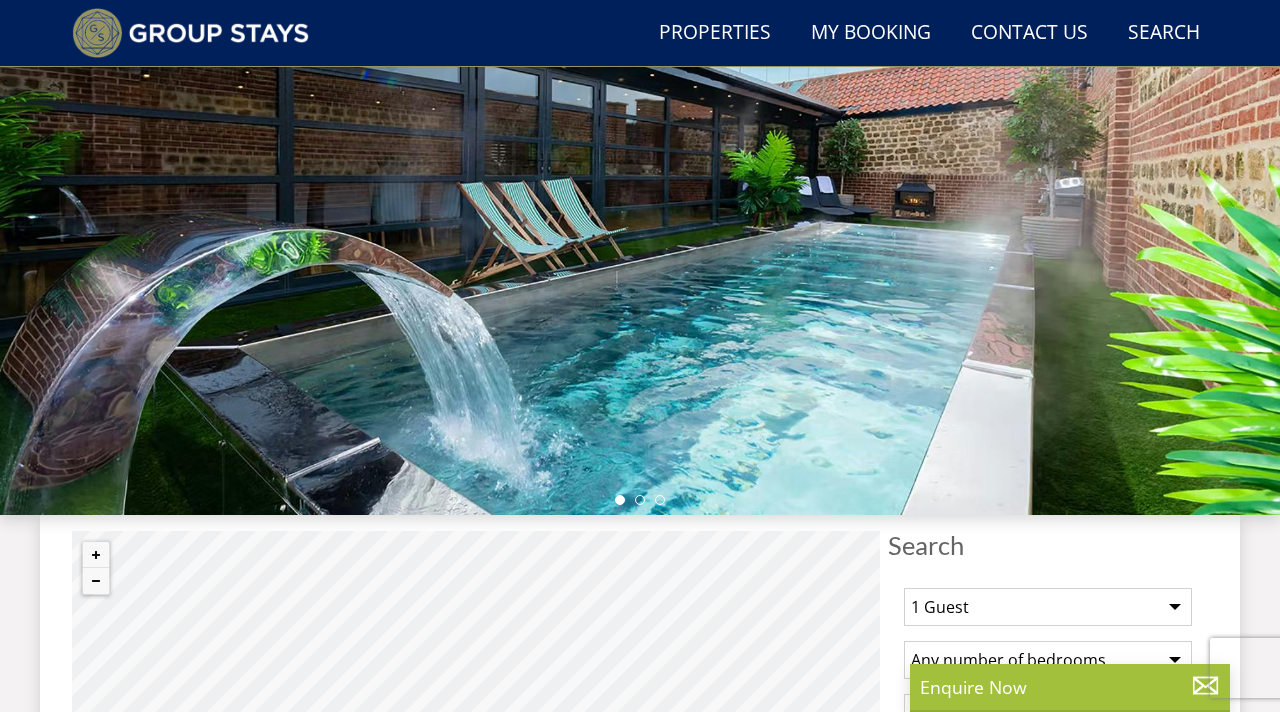 click on "1 Guest
2 Guests
3 Guests
4 Guests
5 Guests
6 Guests
7 Guests
8 Guests
9 Guests
10 Guests
11 Guests
12 Guests
13 Guests
14 Guests
15 Guests
16 Guests
17 Guests
18 Guests
19 Guests
20 Guests
21 Guests
22 Guests
23 Guests
24 Guests
25 Guests
26 Guests
27 Guests
28 Guests
29 Guests
30 Guests
31 Guests
32 Guests" at bounding box center (1048, 607) 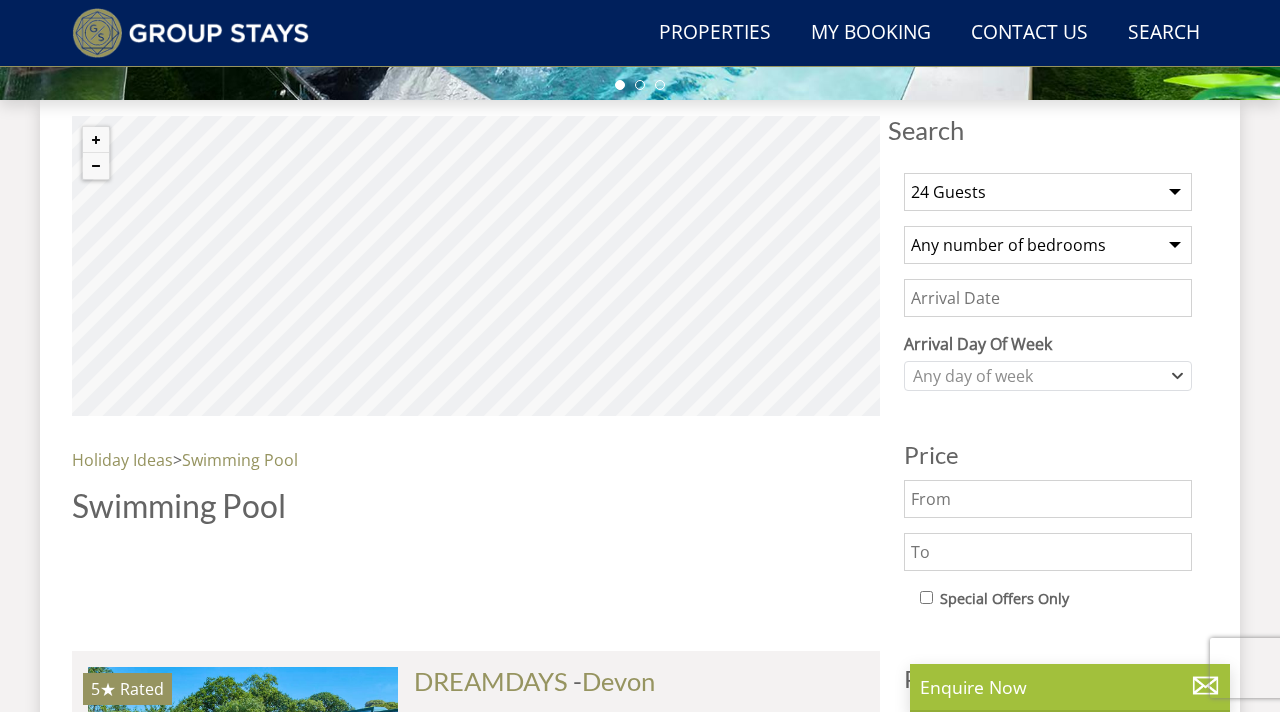 scroll, scrollTop: 713, scrollLeft: 0, axis: vertical 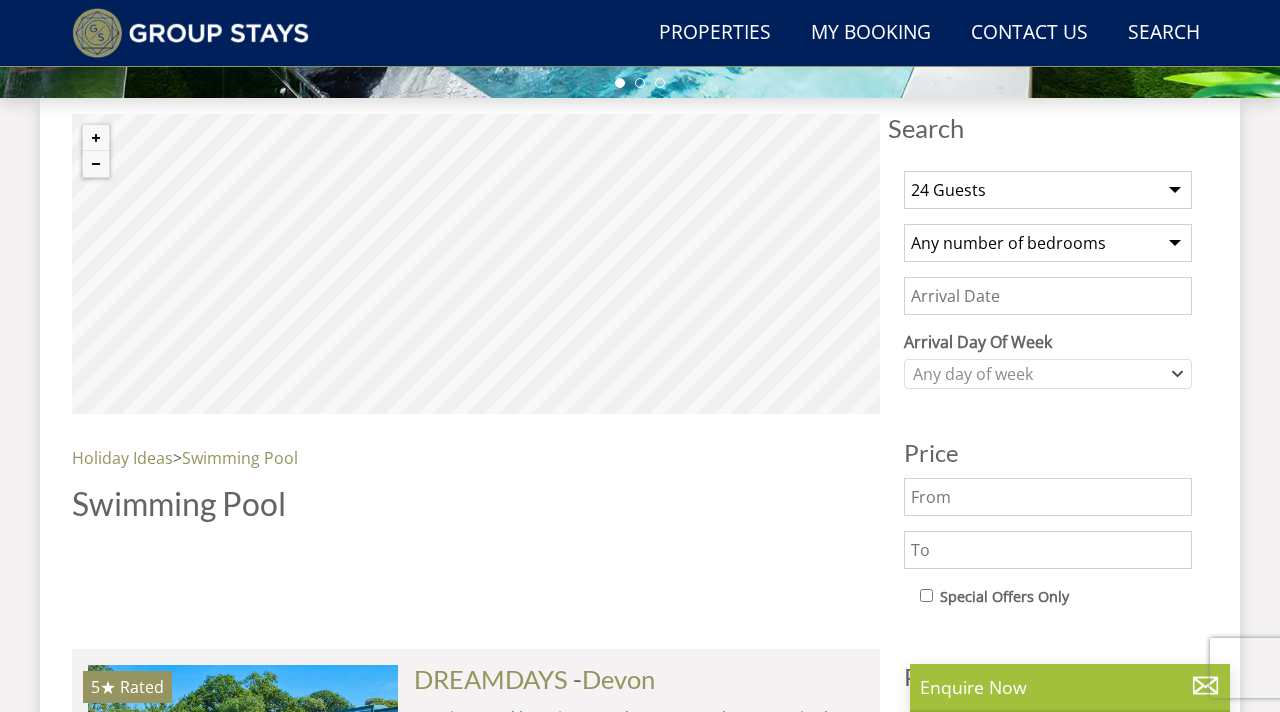 click on "Search
Menu
Properties
My Booking
Contact Us  01823 662231
Search  Check Availability
Guests
1
2
3
4
5
6
7
8
9
10
11
12
13
14
15
16
17
18
19
20
21
22
23
24
25
26
27
28
29
30
31
32
33
34
35
36
37
38
39
40
41
42
43
44
45
46
47
48
49
50
Date
03/08/2025
Search
Search" at bounding box center [640, 3989] 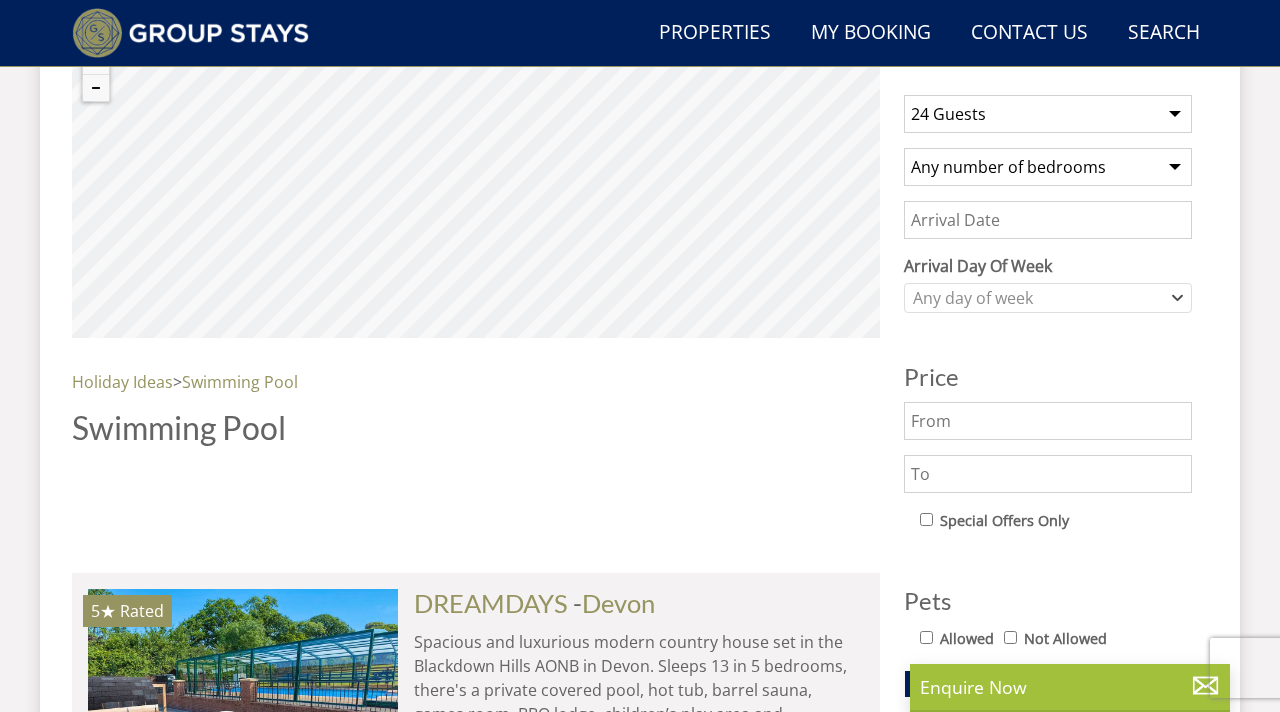 scroll, scrollTop: 768, scrollLeft: 0, axis: vertical 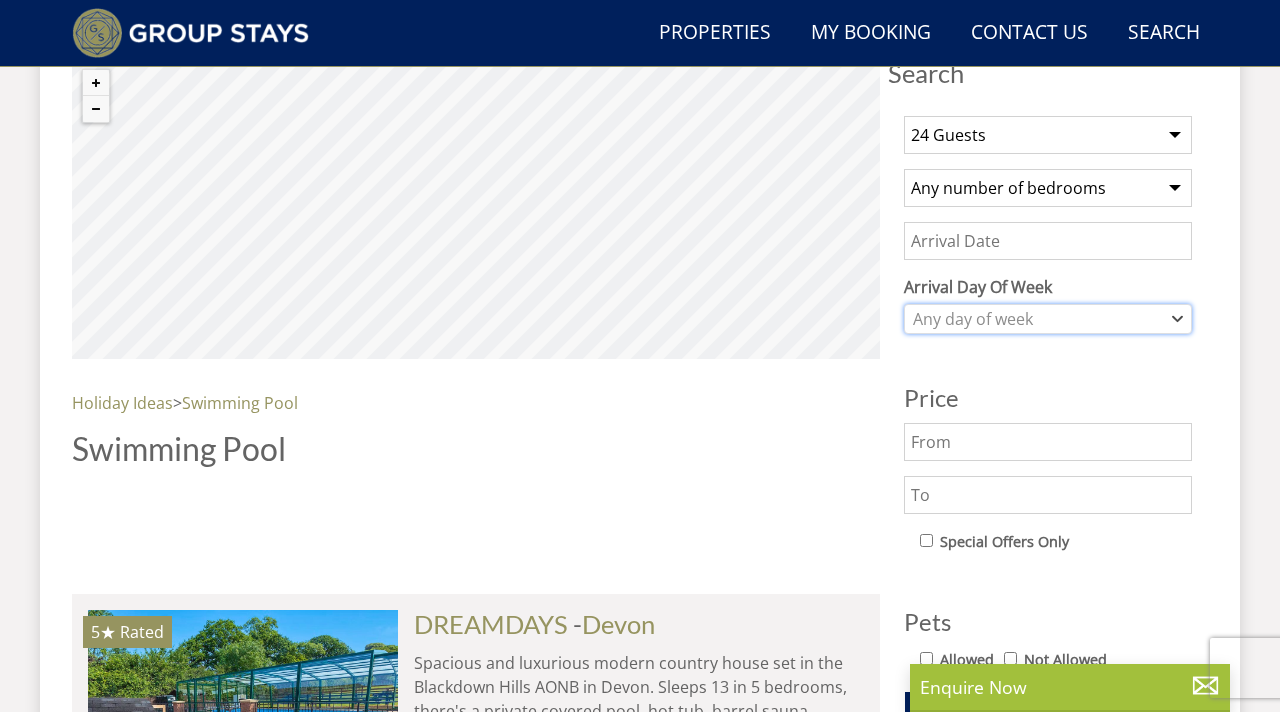 click 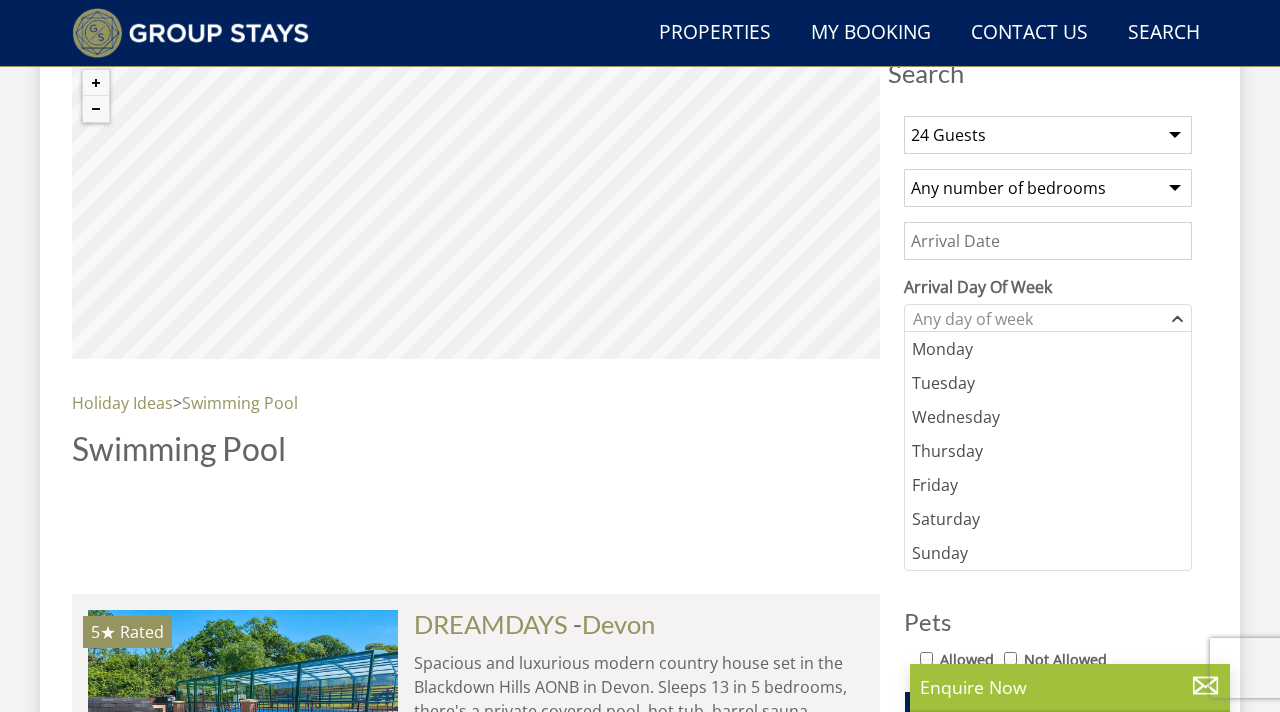 click on "Sunday" at bounding box center [1048, 553] 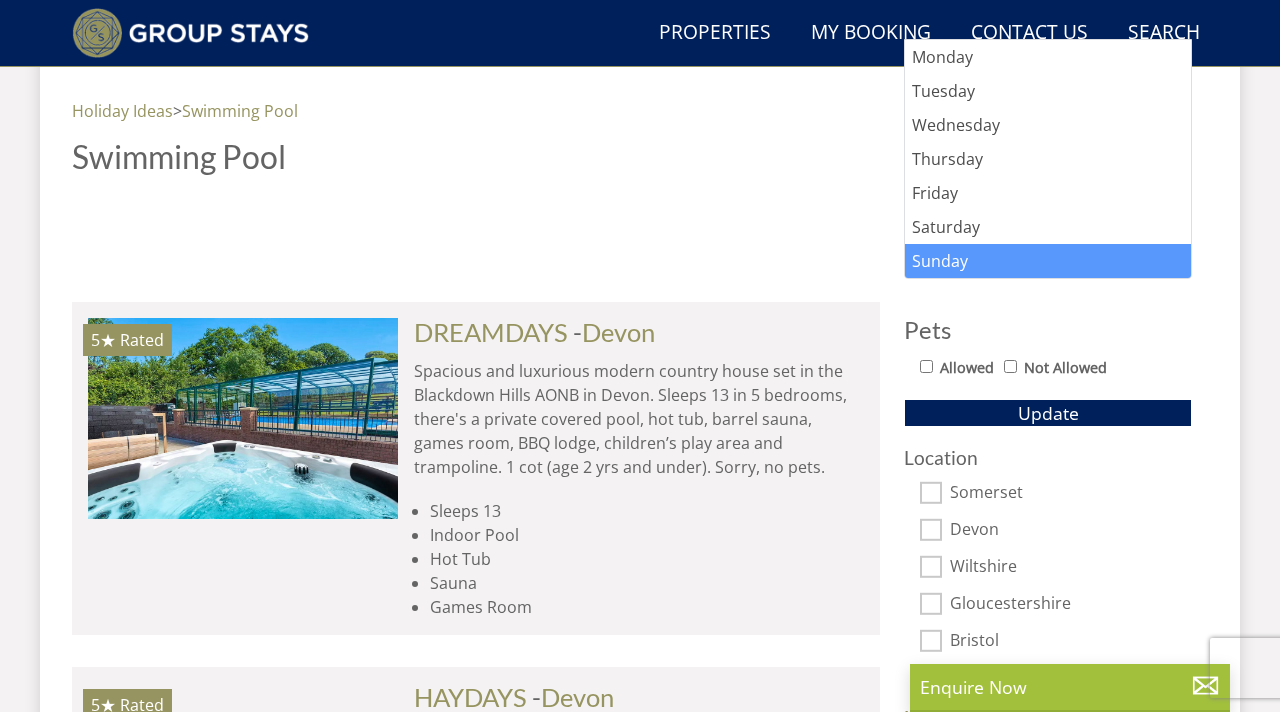 scroll, scrollTop: 1063, scrollLeft: 0, axis: vertical 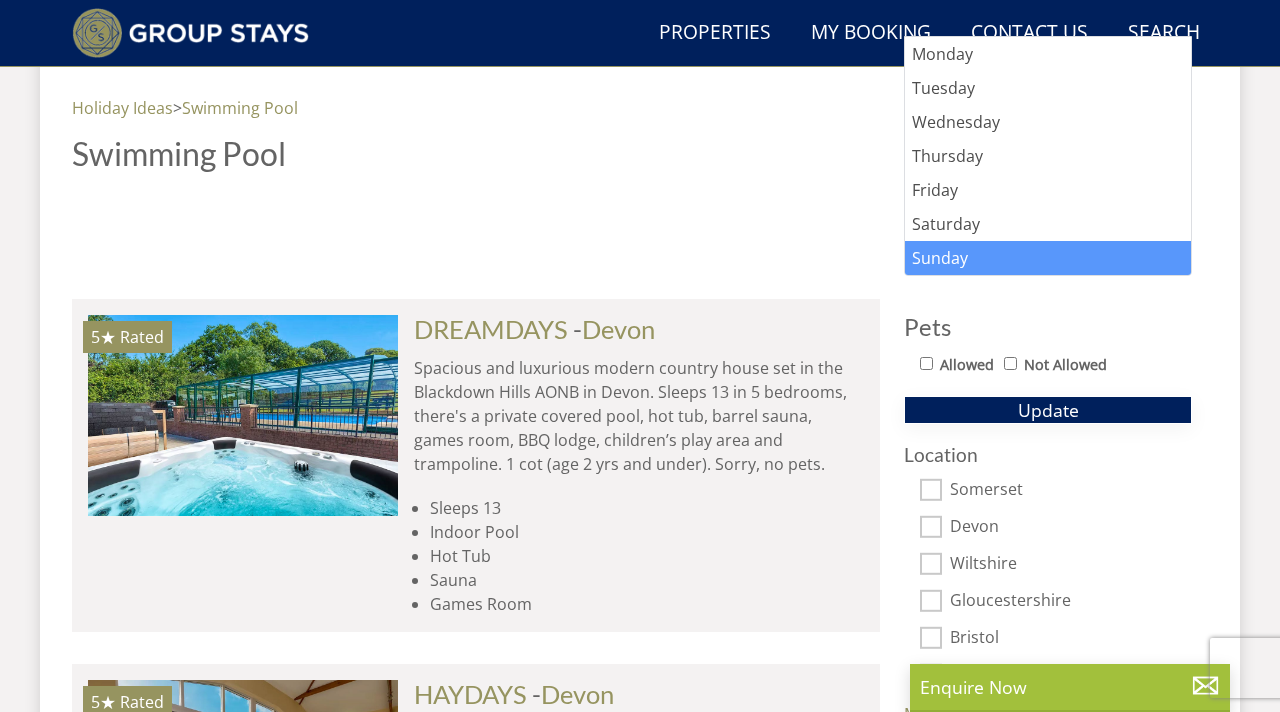 click on "Update" at bounding box center (1048, 410) 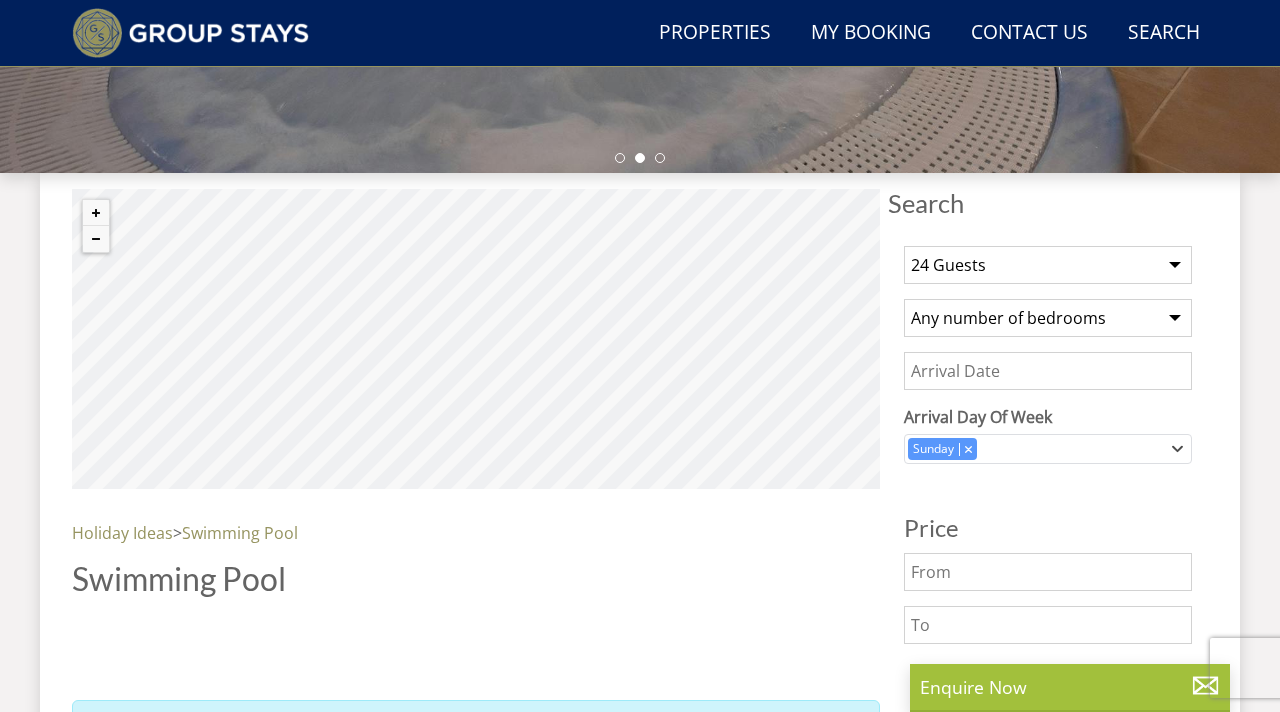 scroll, scrollTop: 635, scrollLeft: 0, axis: vertical 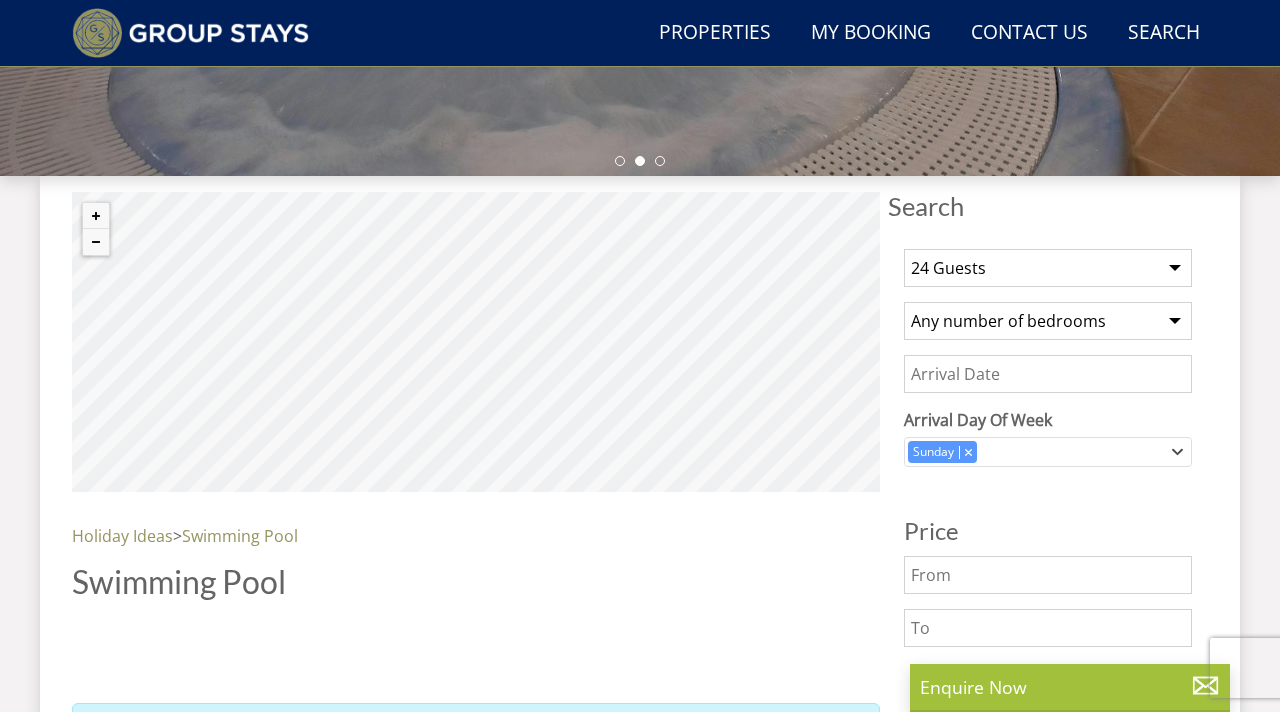 click on "1 Guest
2 Guests
3 Guests
4 Guests
5 Guests
6 Guests
7 Guests
8 Guests
9 Guests
10 Guests
11 Guests
12 Guests
13 Guests
14 Guests
15 Guests
16 Guests
17 Guests
18 Guests
19 Guests
20 Guests
21 Guests
22 Guests
23 Guests
24 Guests
25 Guests
26 Guests
27 Guests
28 Guests
29 Guests
30 Guests
31 Guests
32 Guests" at bounding box center [1048, 268] 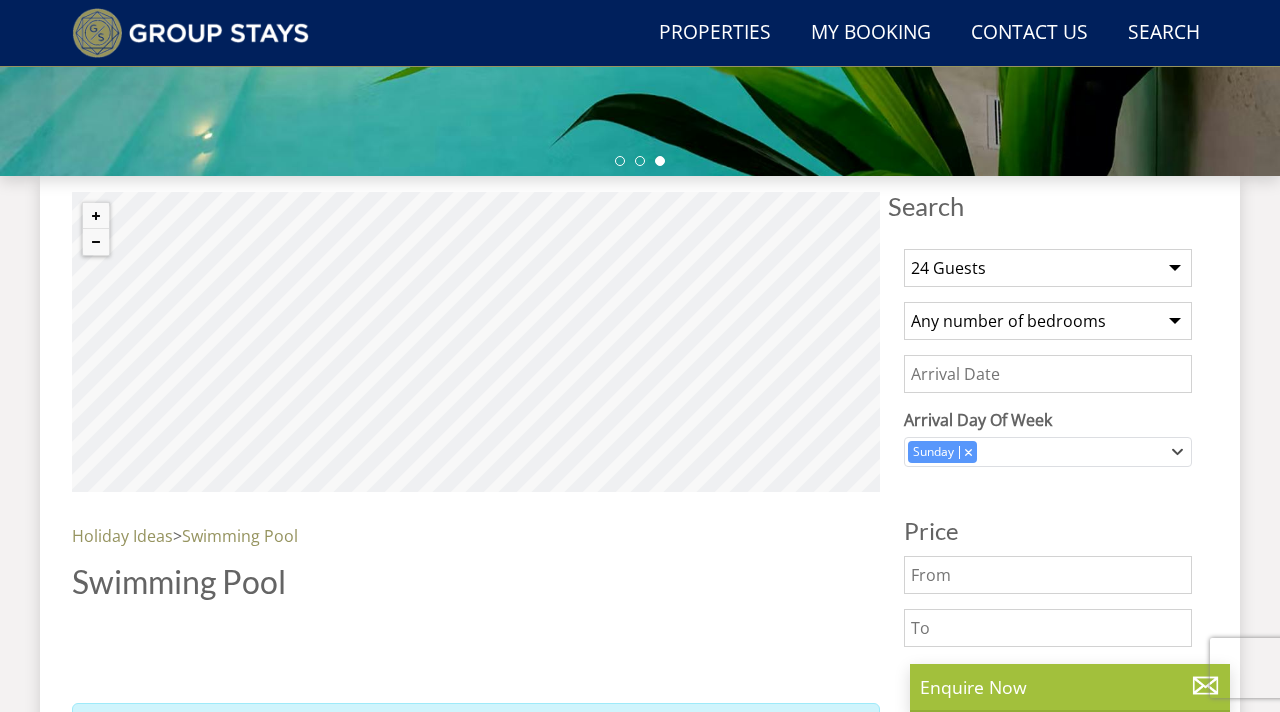 select on "22" 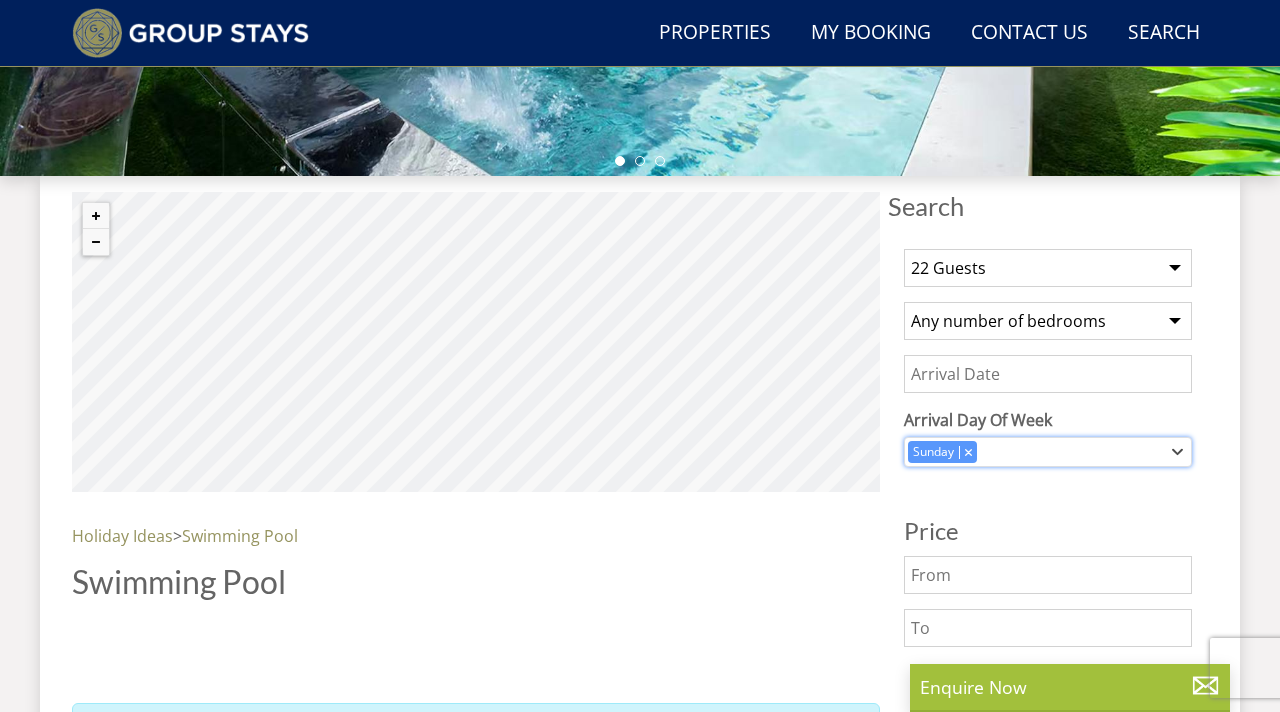 click on "Sunday" at bounding box center (1048, 452) 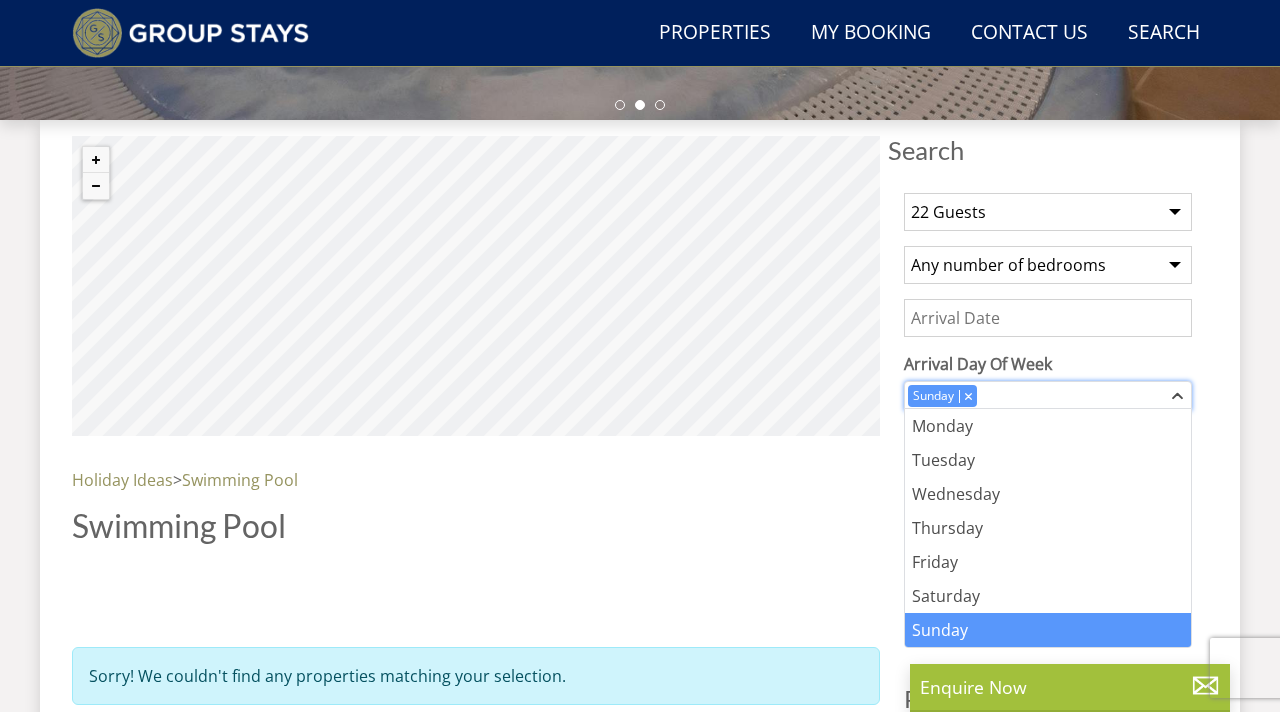 scroll, scrollTop: 694, scrollLeft: 0, axis: vertical 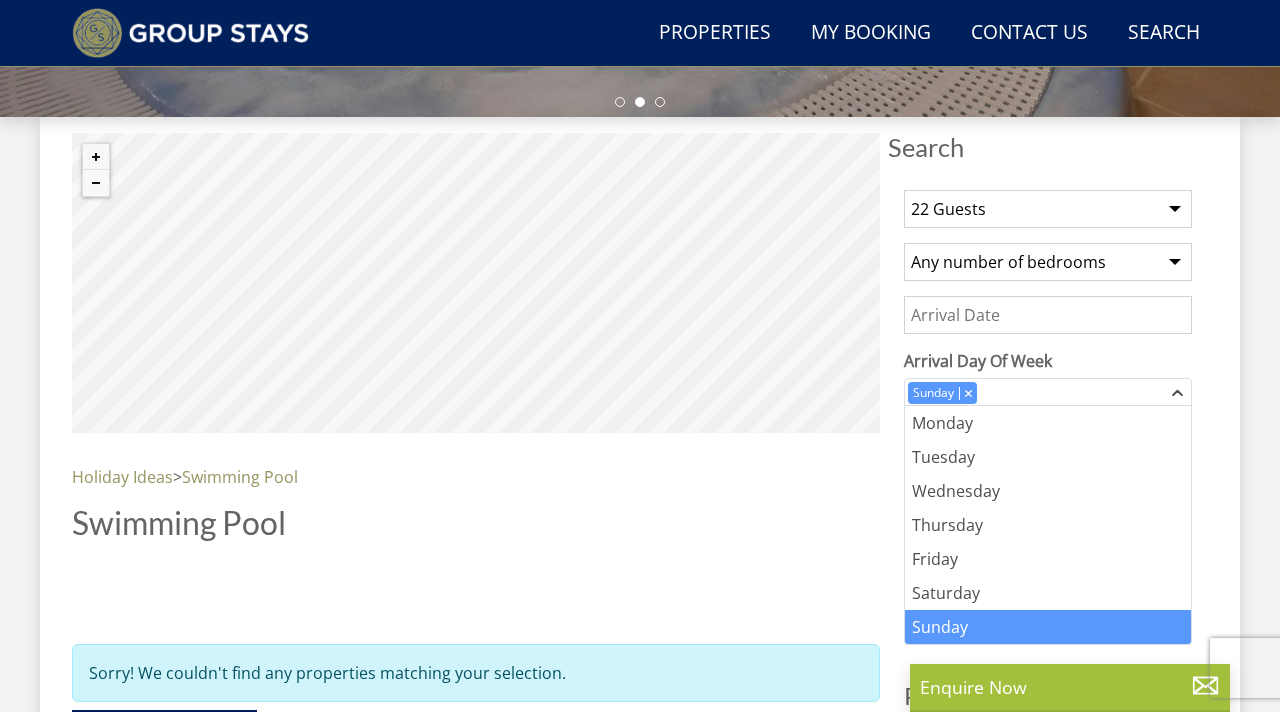 click on "Saturday" at bounding box center [1048, 593] 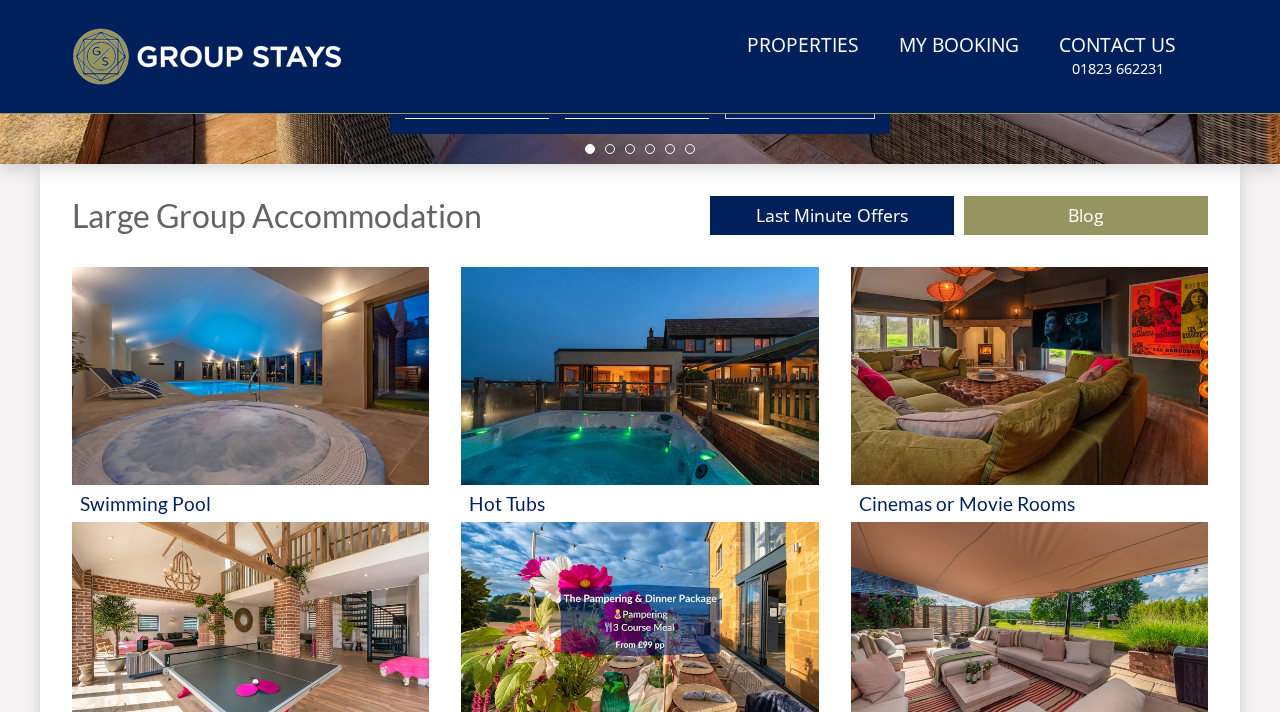 scroll, scrollTop: 0, scrollLeft: 0, axis: both 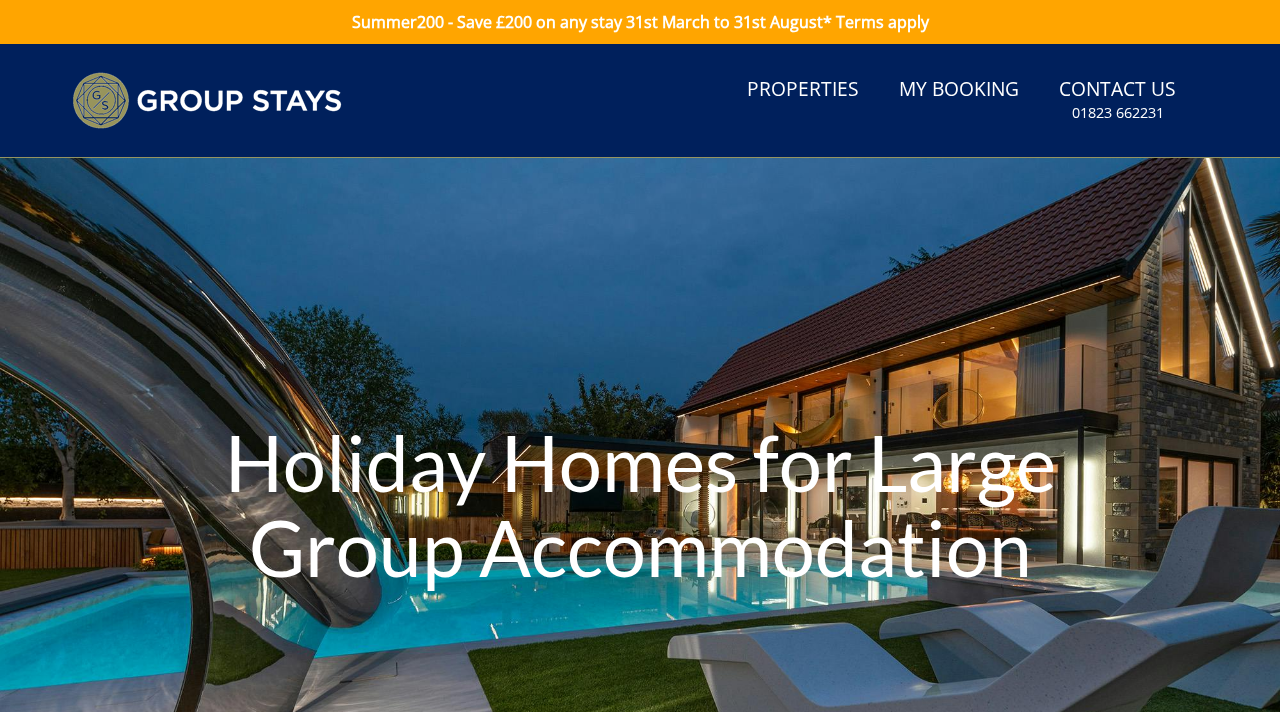 type on "03/08/2025" 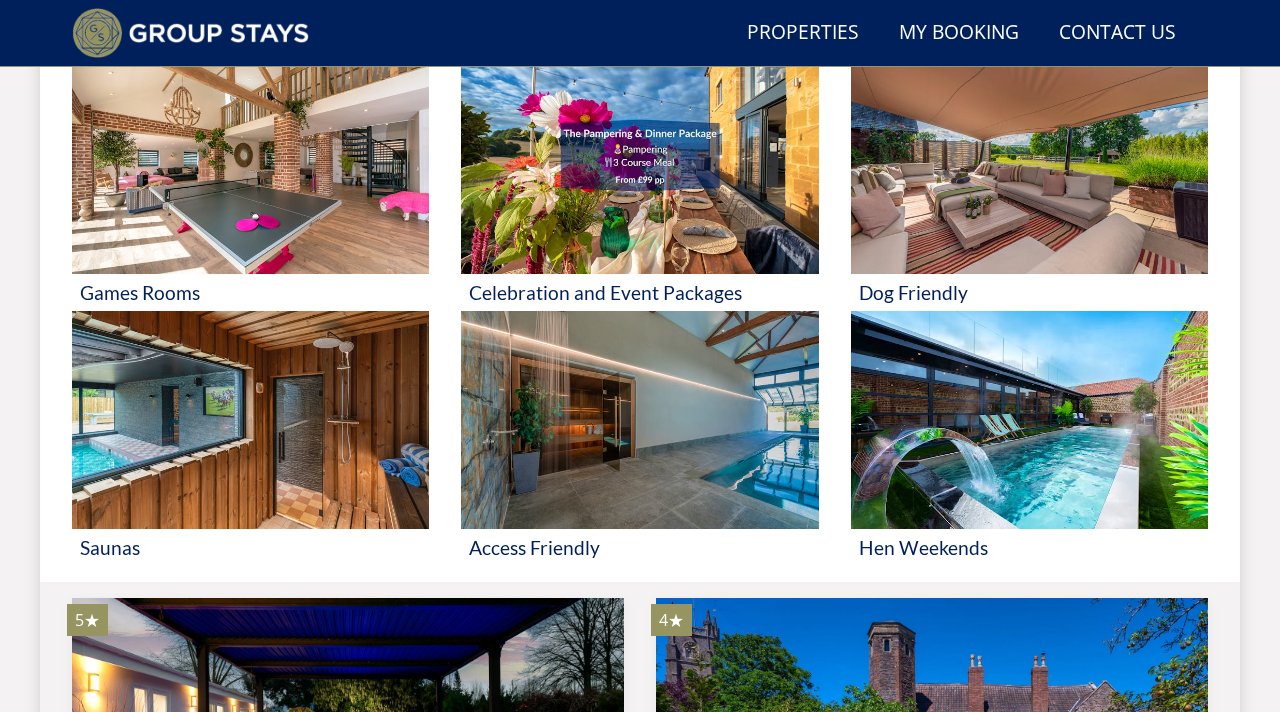 scroll, scrollTop: 1106, scrollLeft: 0, axis: vertical 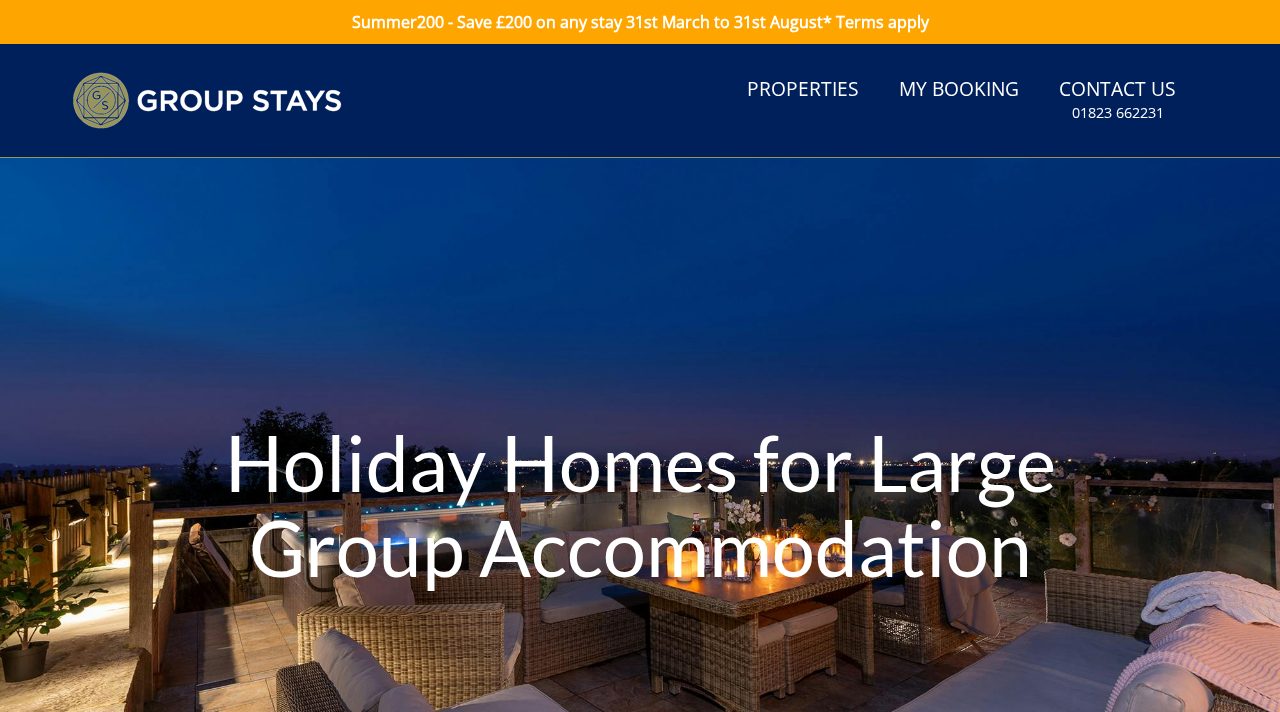 click on "Properties" at bounding box center [803, 90] 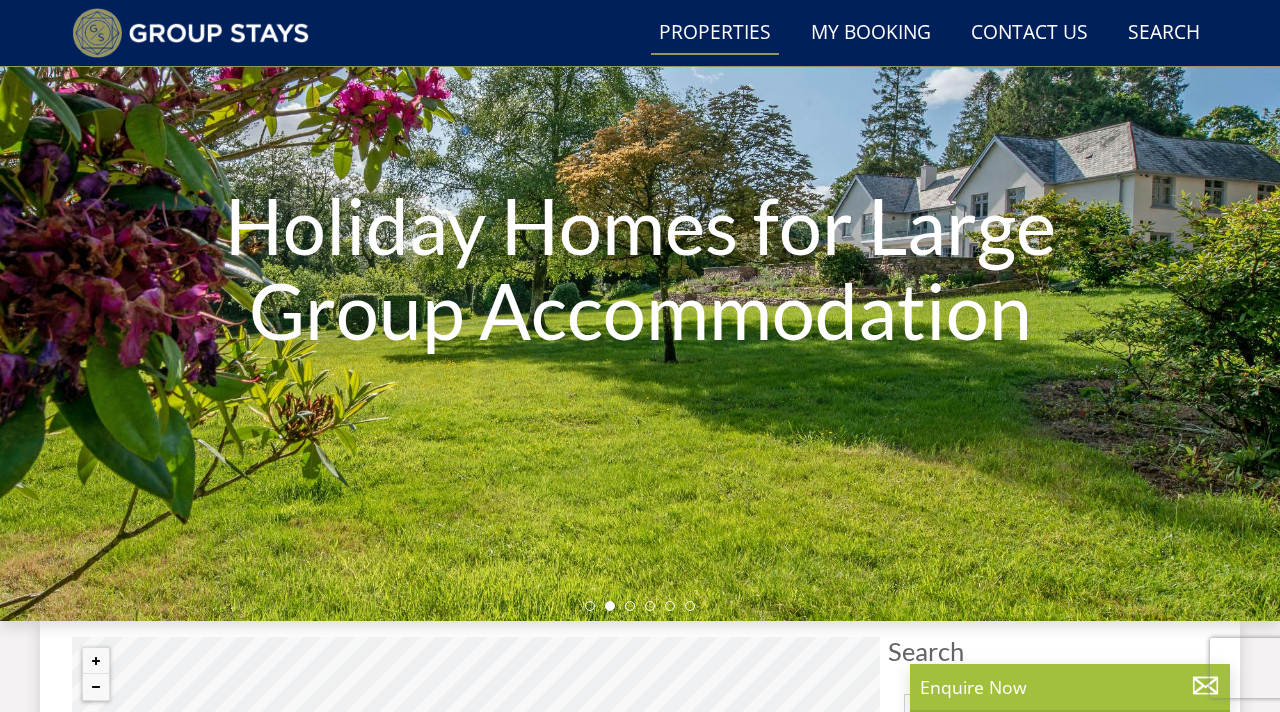 scroll, scrollTop: 0, scrollLeft: 0, axis: both 